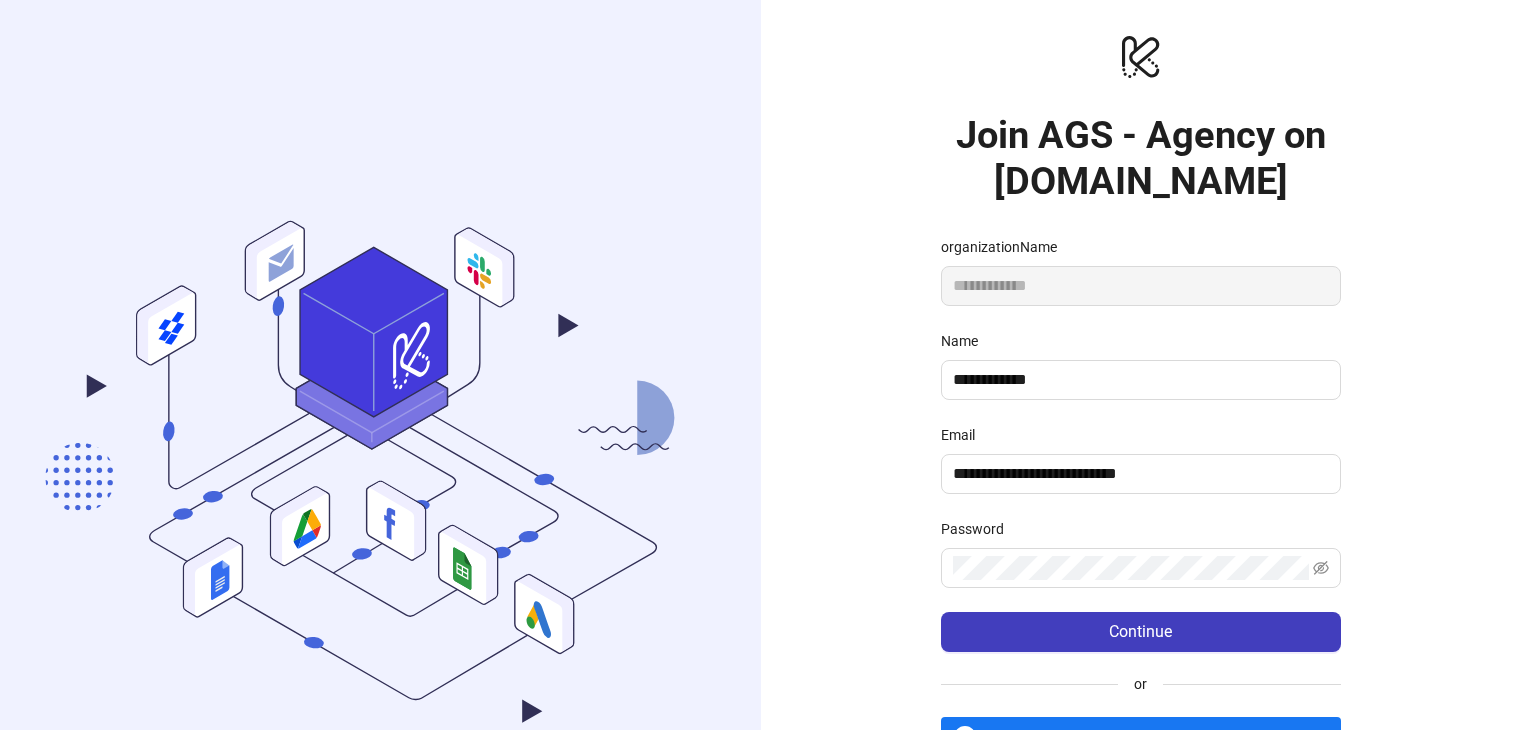 scroll, scrollTop: 0, scrollLeft: 0, axis: both 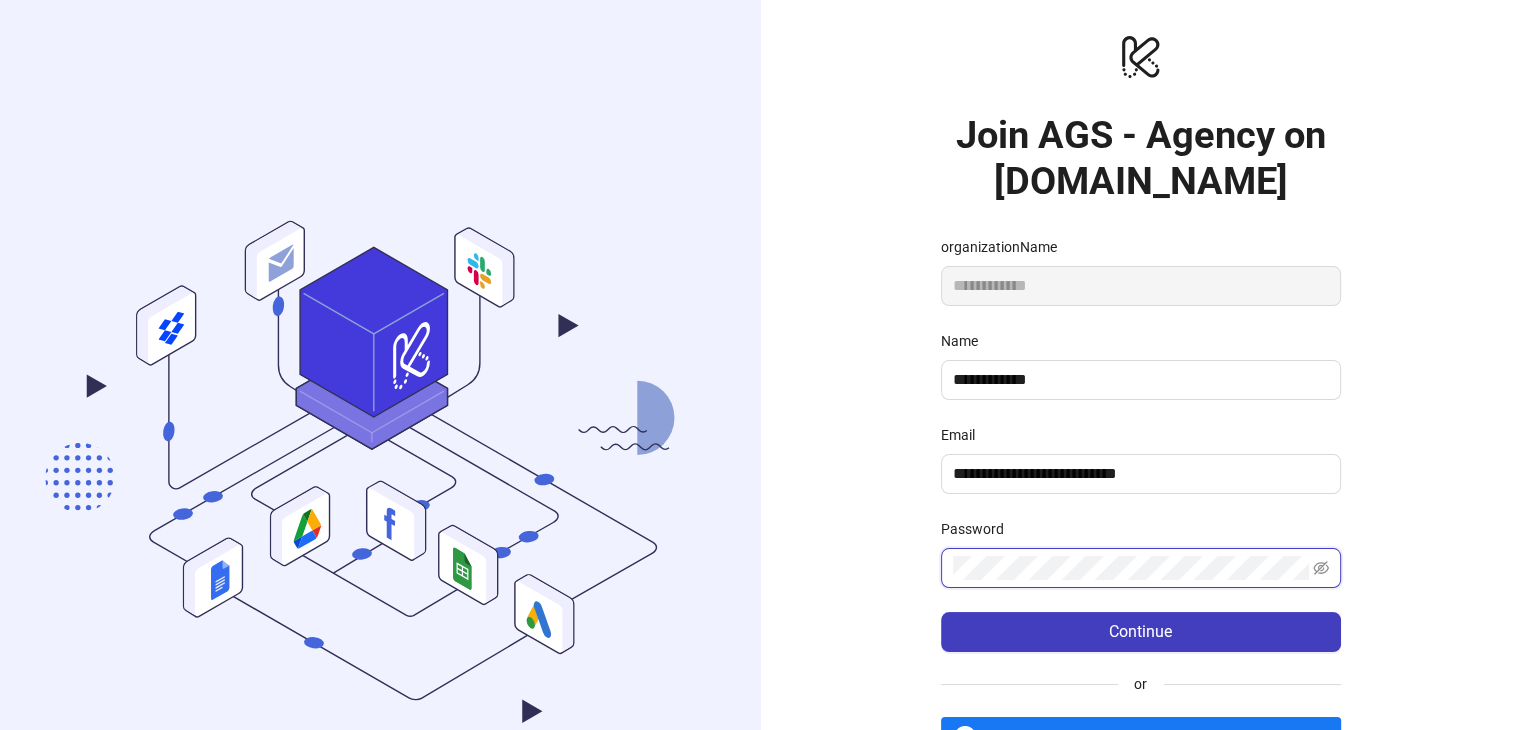 click on "Continue" at bounding box center (1141, 632) 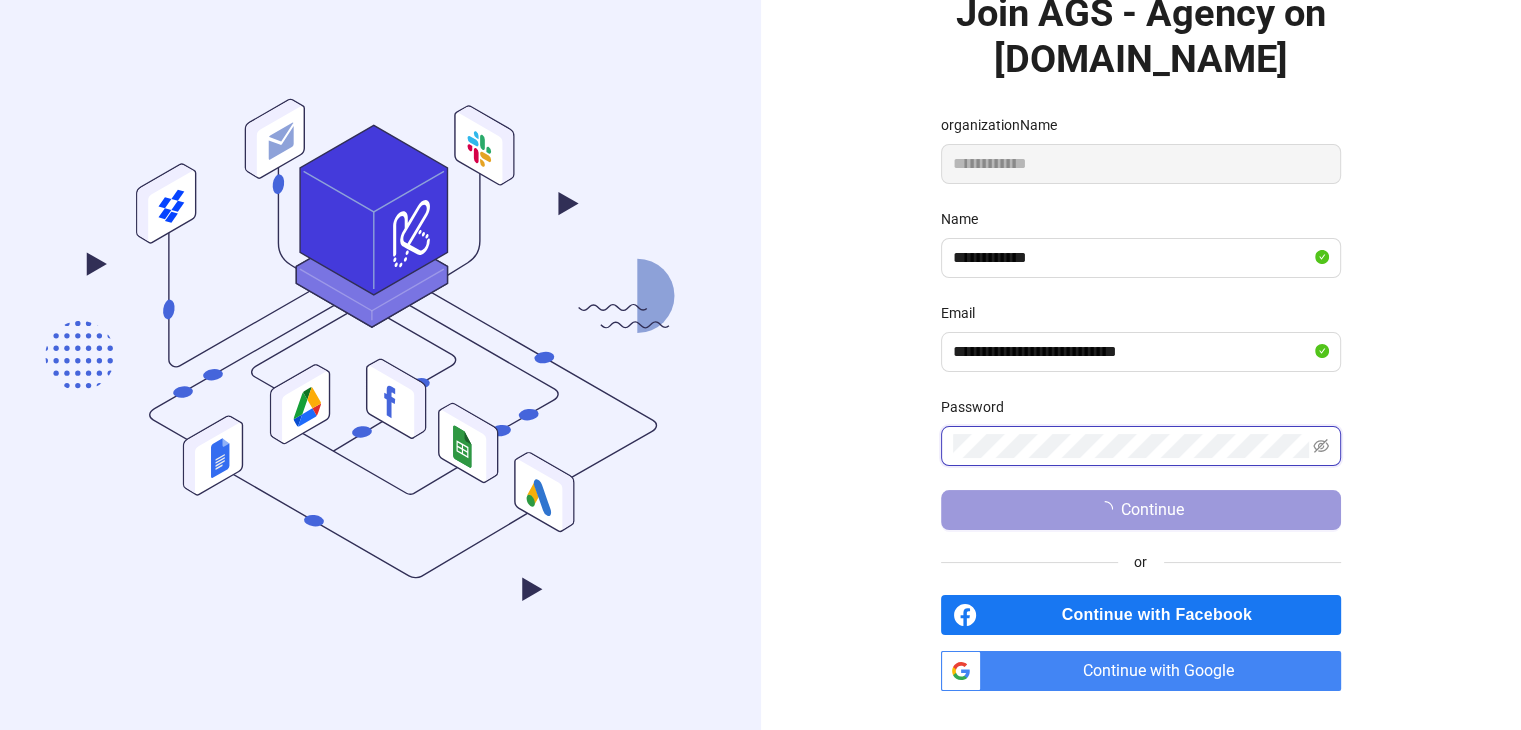 scroll, scrollTop: 142, scrollLeft: 0, axis: vertical 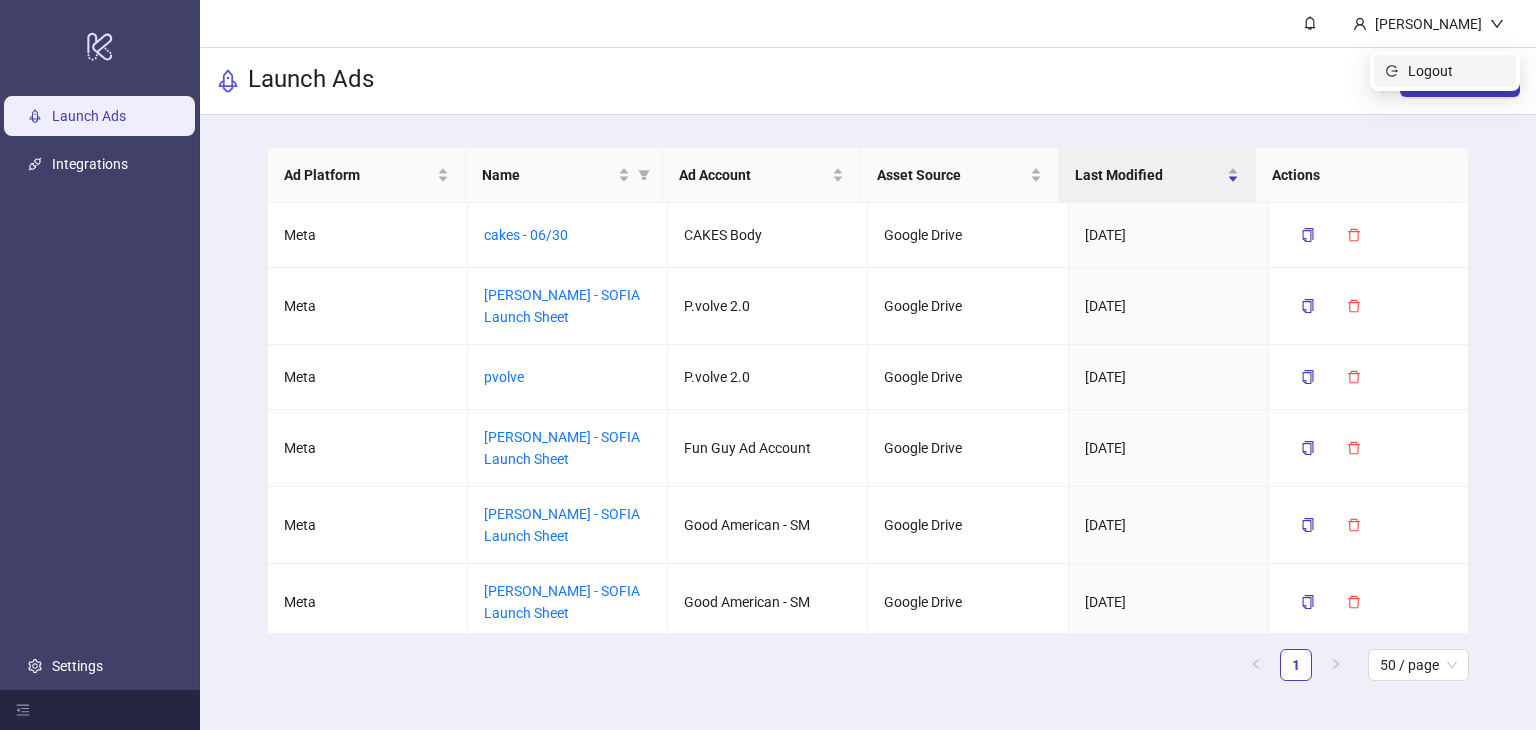 click on "Logout" at bounding box center (1456, 71) 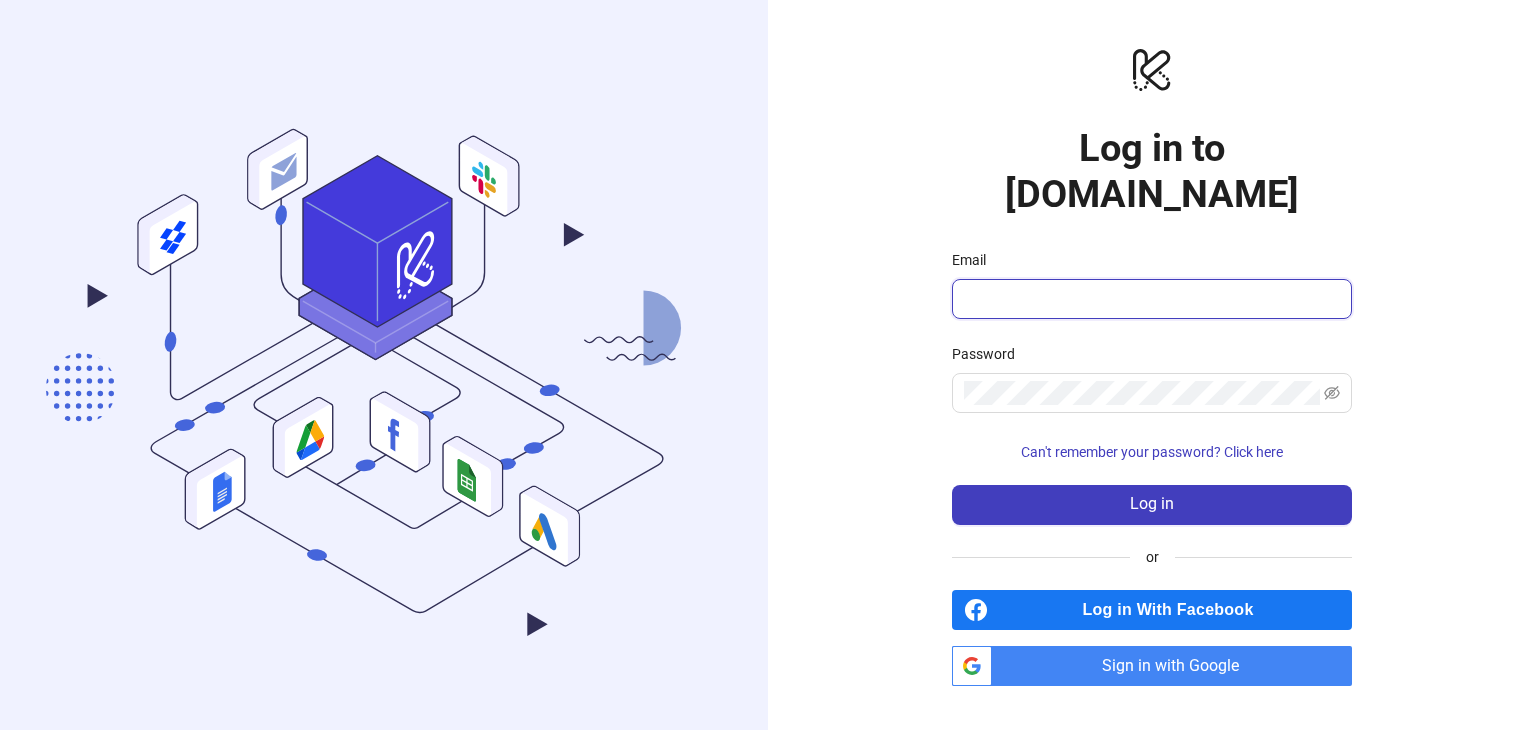 click on "Email" at bounding box center (1150, 299) 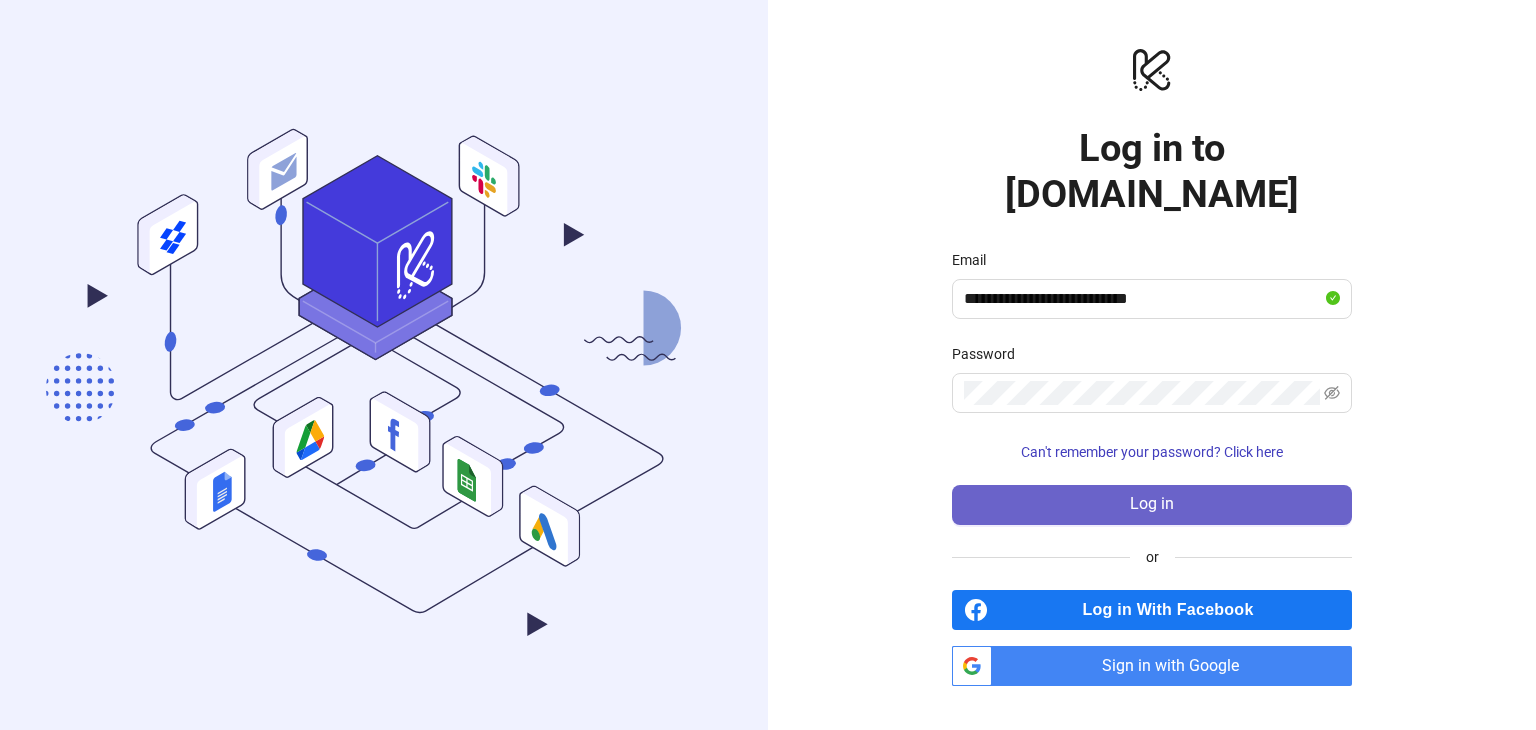 click on "Log in" at bounding box center [1152, 505] 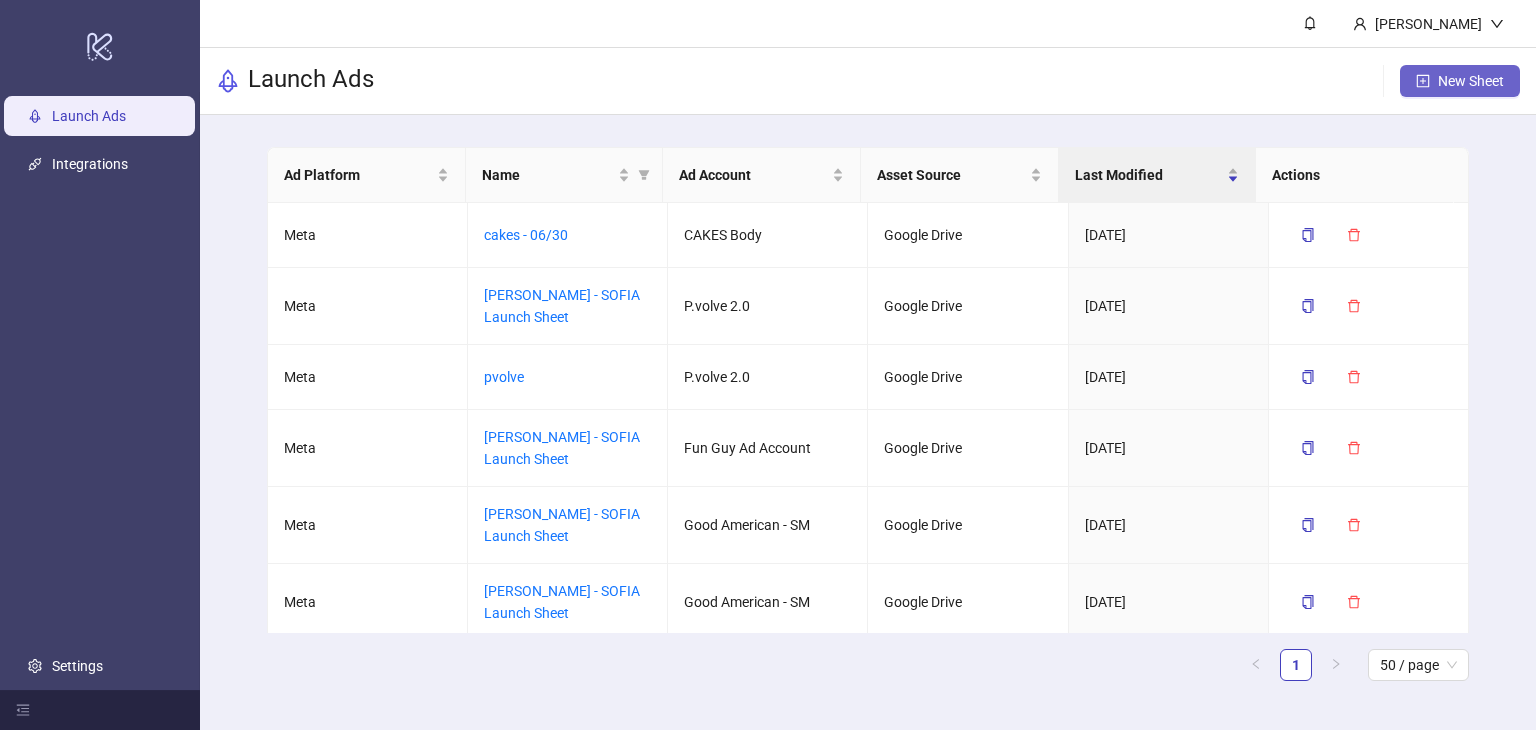 click on "New Sheet" at bounding box center (1471, 81) 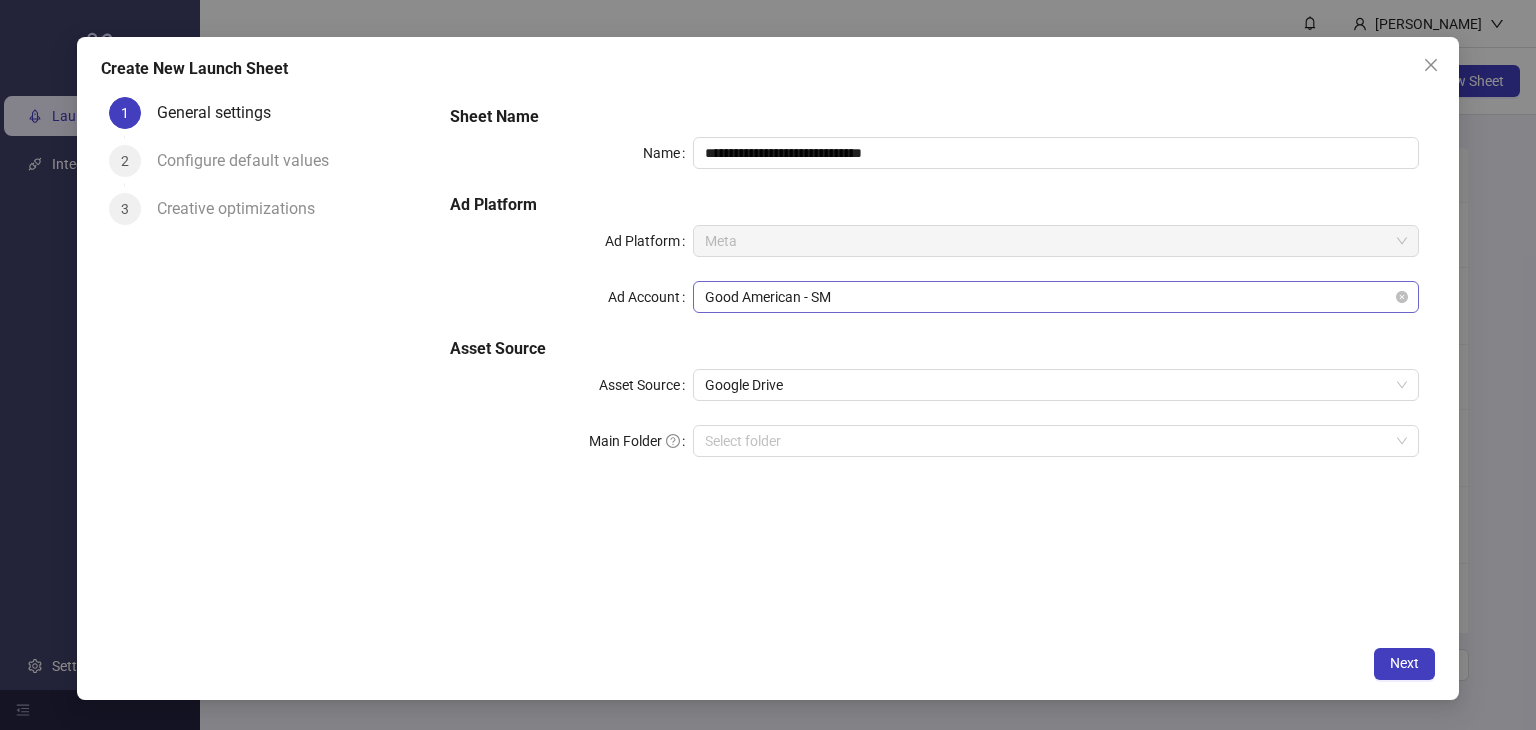 click on "Good American - SM" at bounding box center (1056, 297) 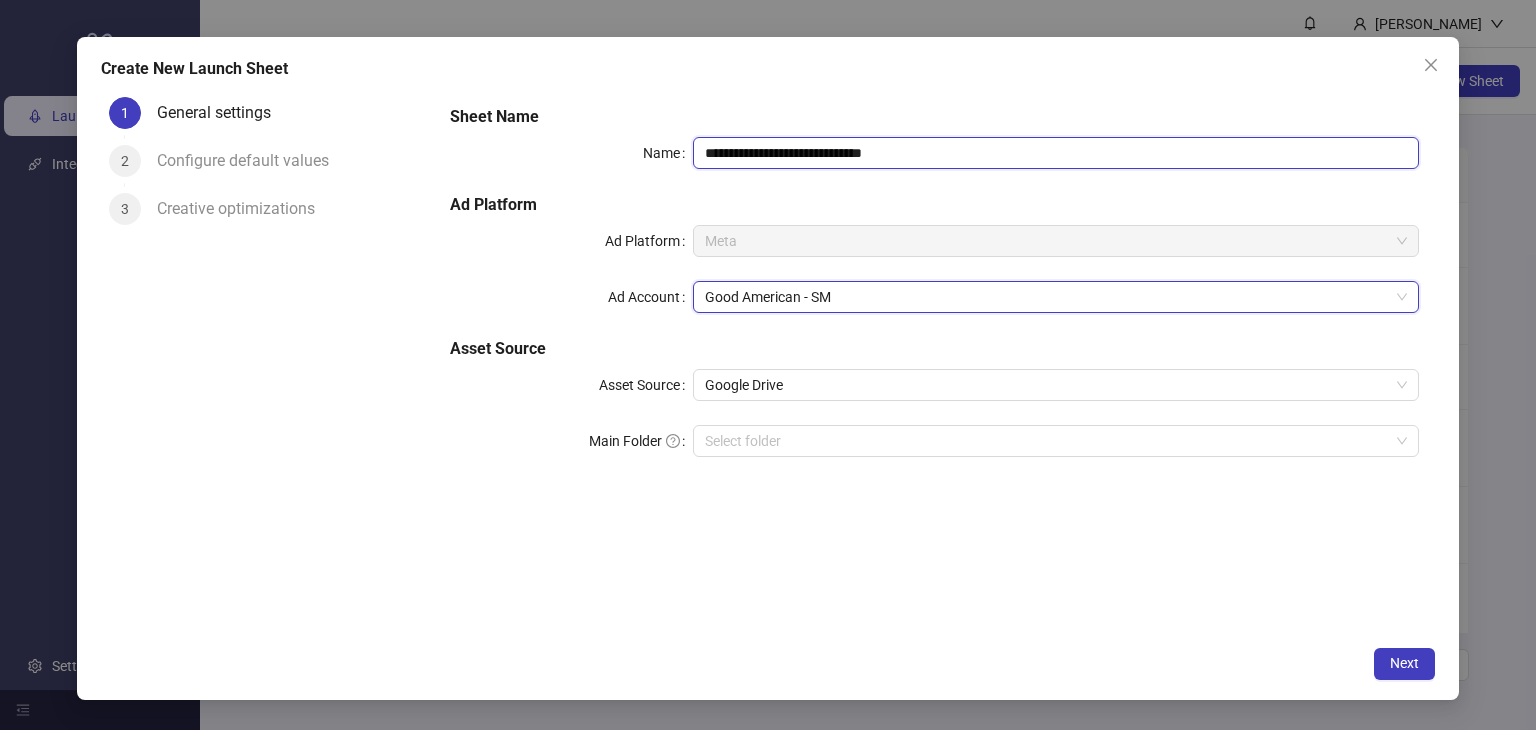 click on "**********" at bounding box center [1056, 153] 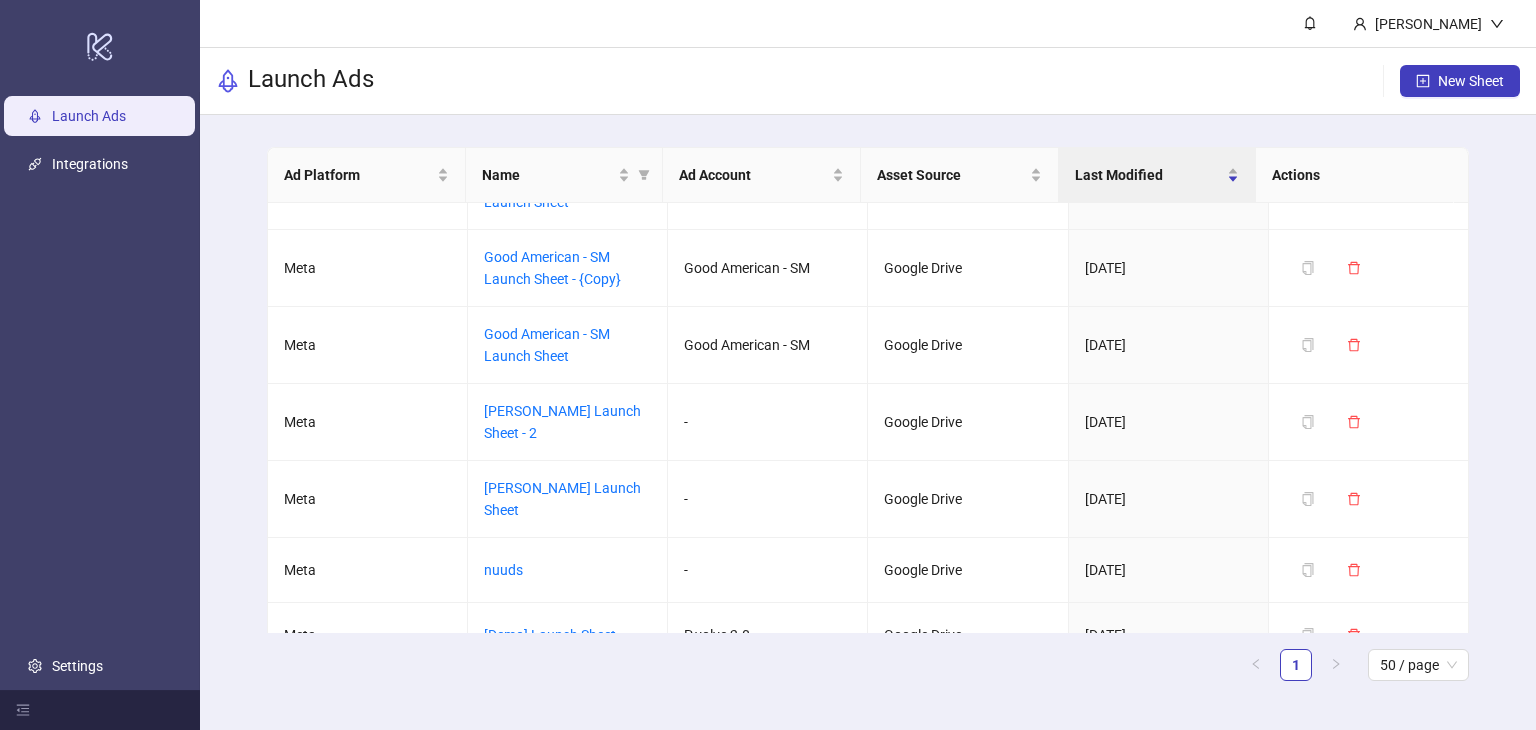 scroll, scrollTop: 771, scrollLeft: 0, axis: vertical 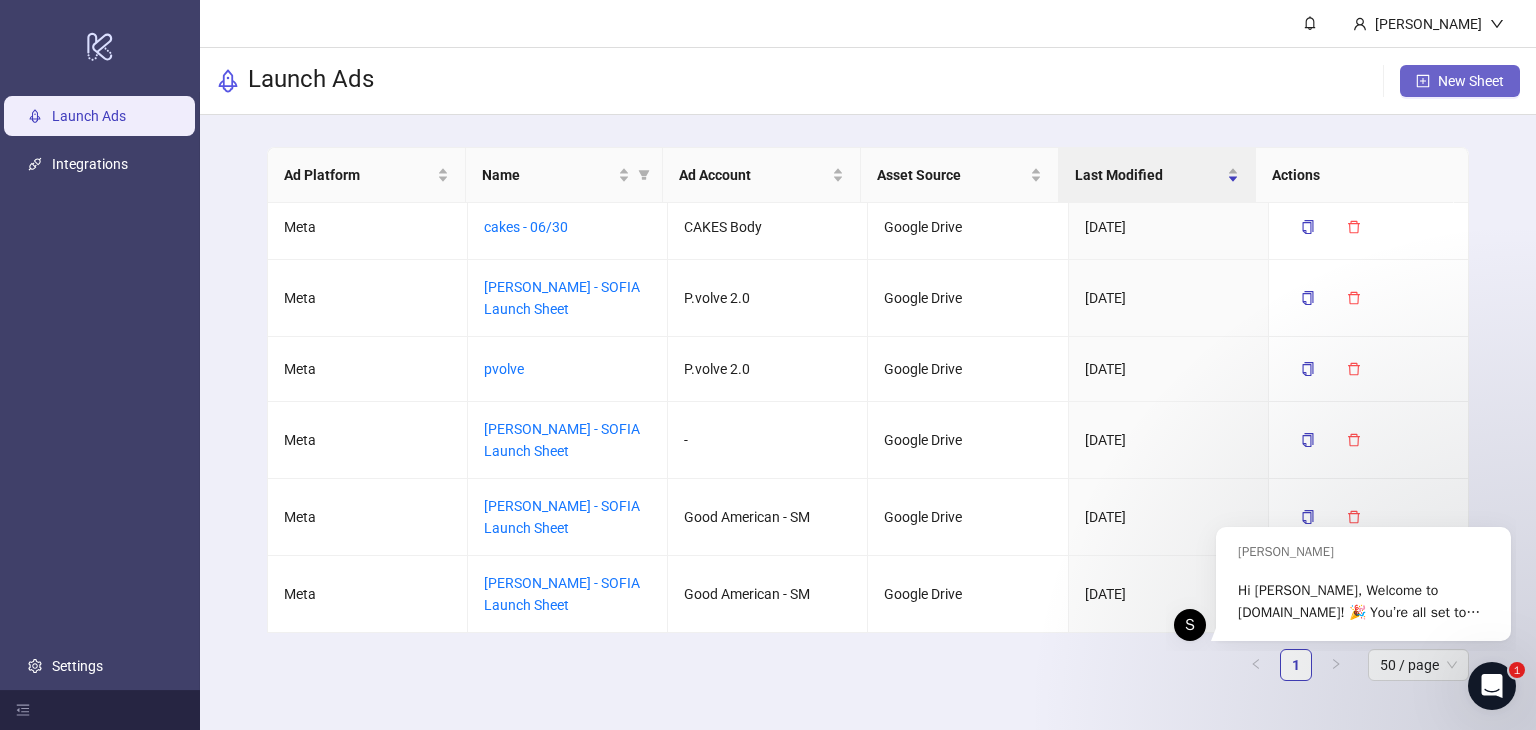 click on "New Sheet" at bounding box center (1460, 81) 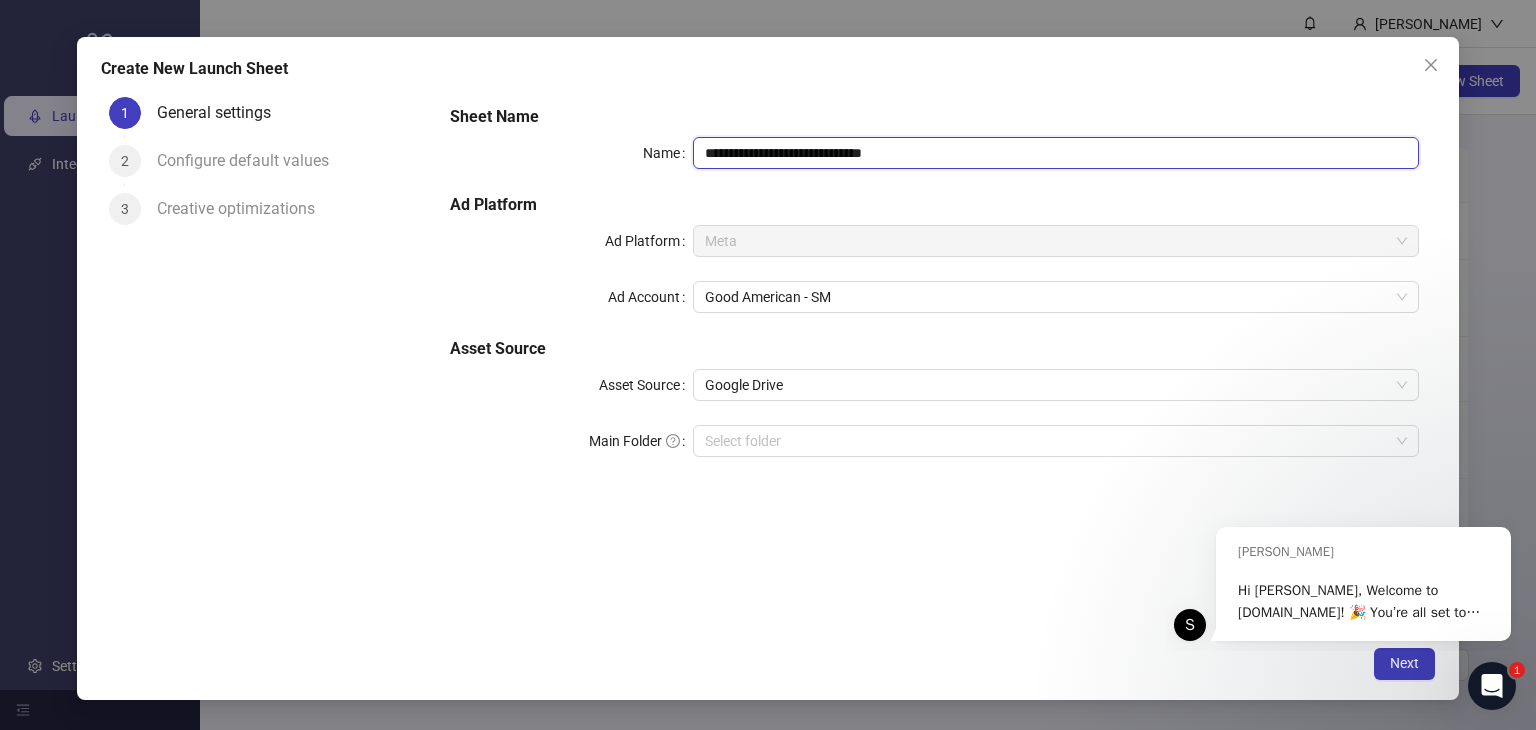 click on "**********" at bounding box center (1056, 153) 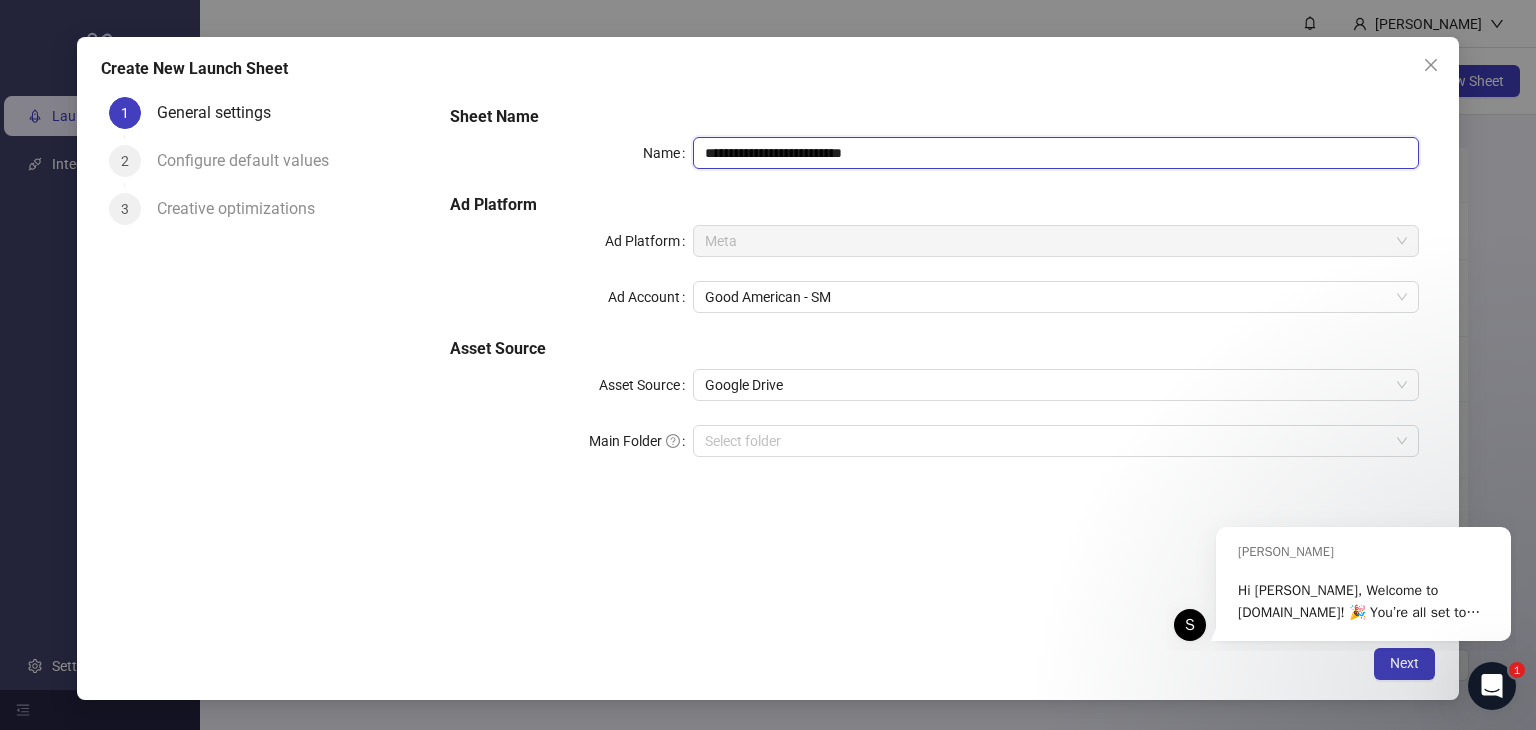 type on "**********" 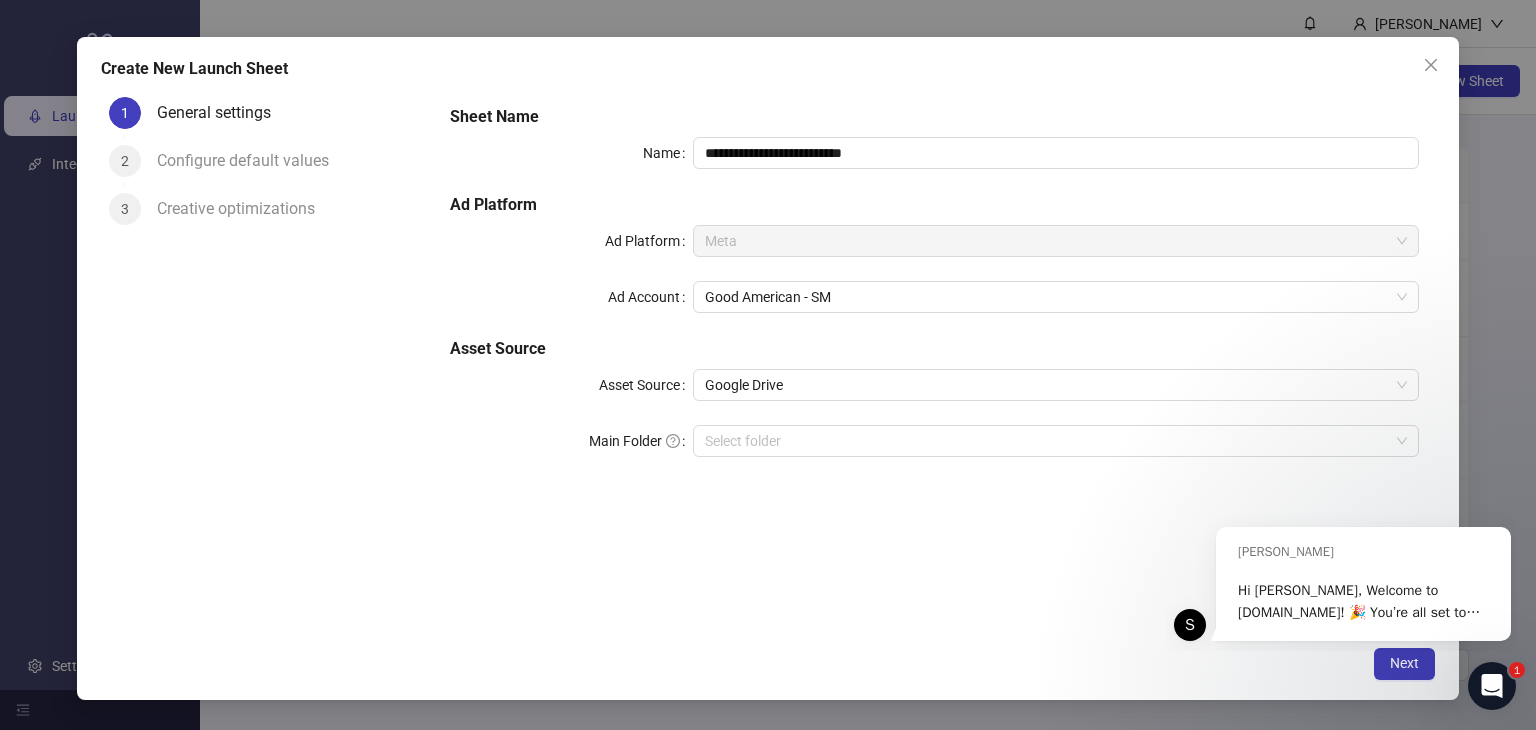 click on "Ad Platform" at bounding box center [934, 205] 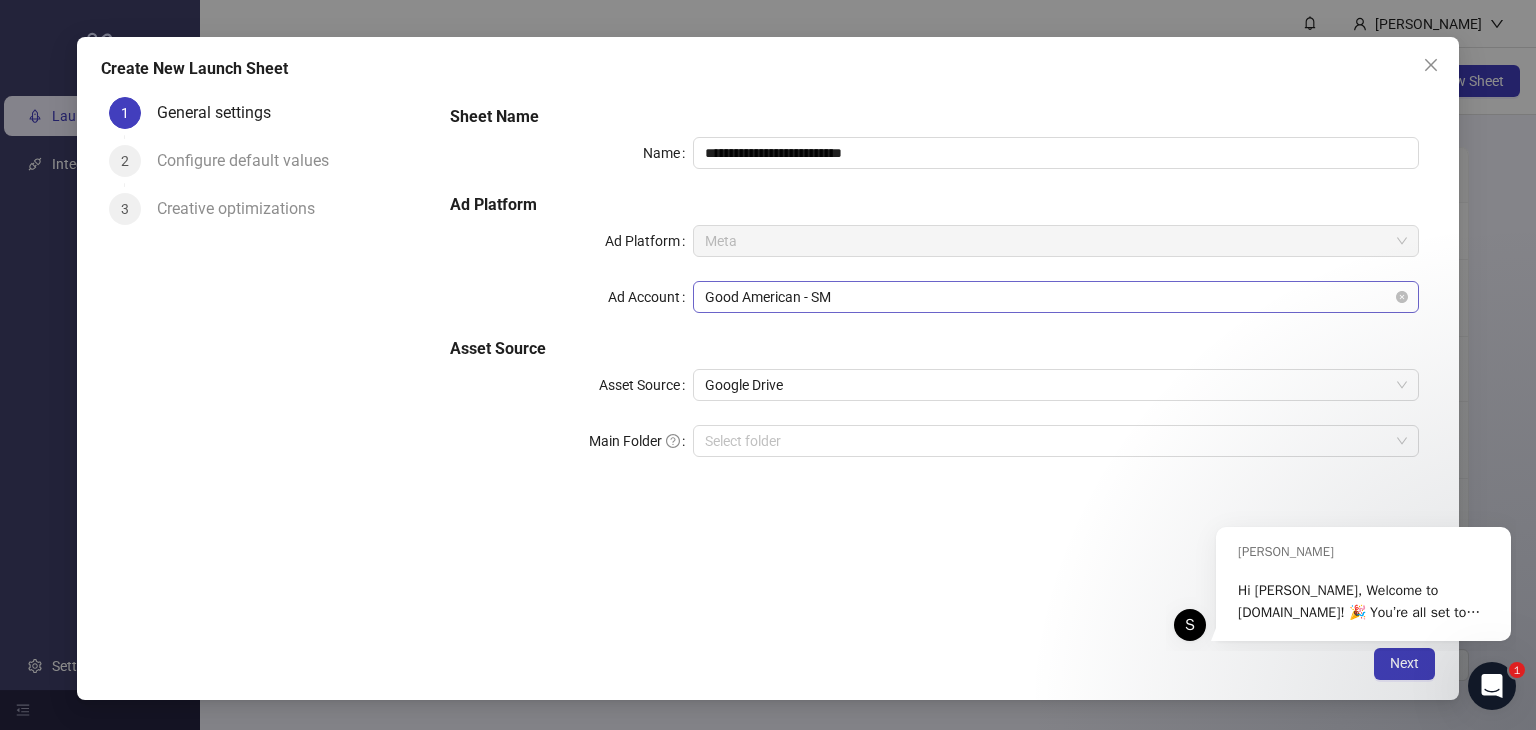 click on "Good American - SM" at bounding box center (1056, 297) 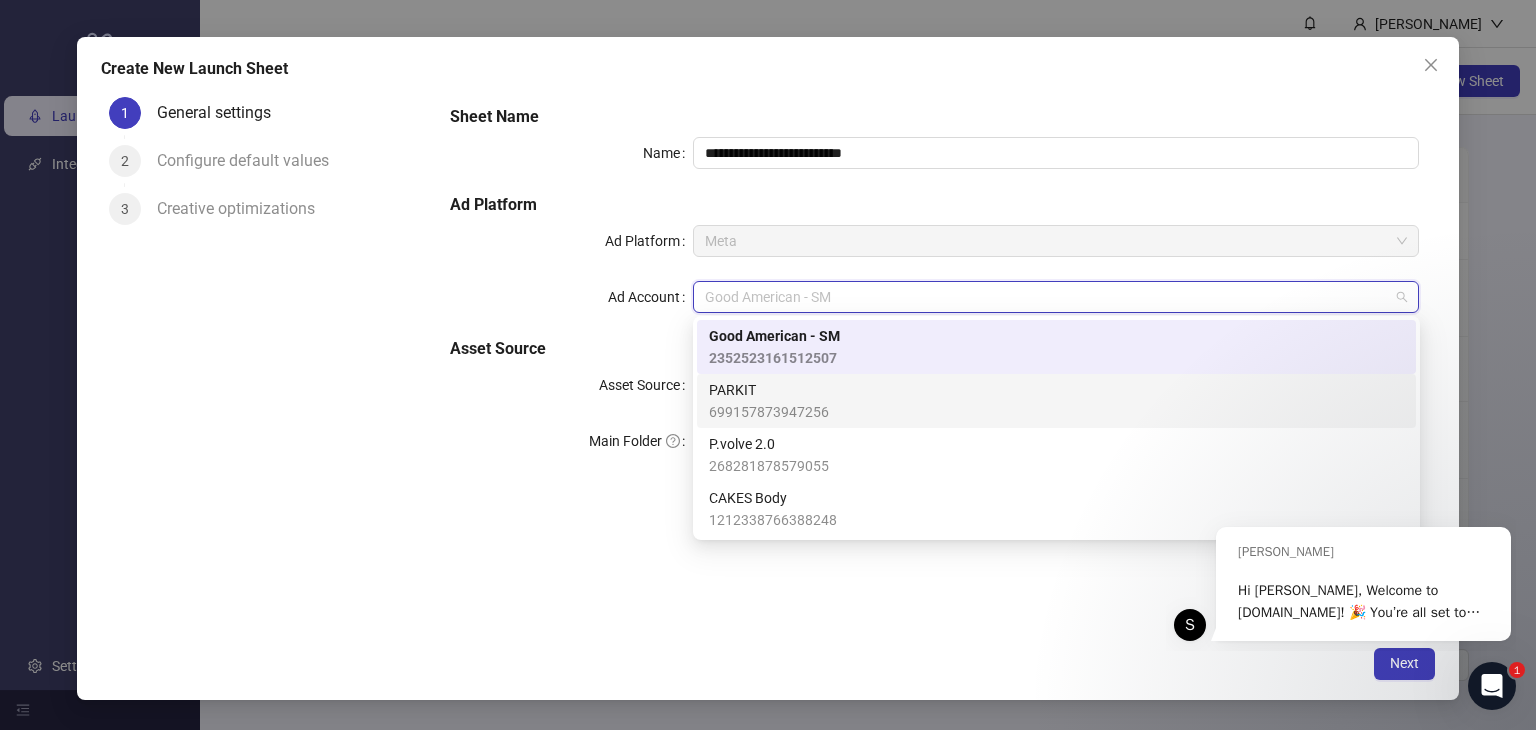 click on "699157873947256" at bounding box center [769, 412] 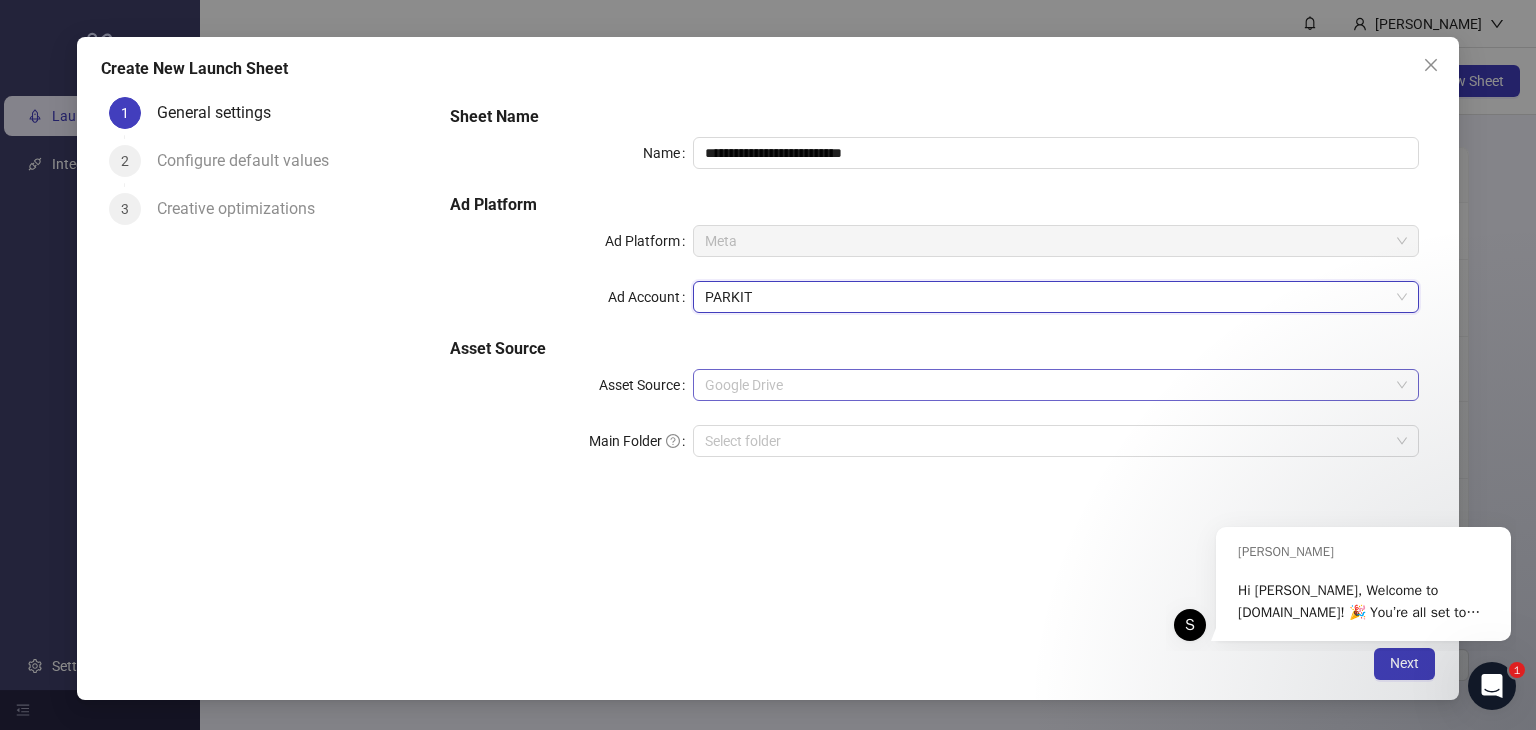 click on "Google Drive" at bounding box center (1056, 385) 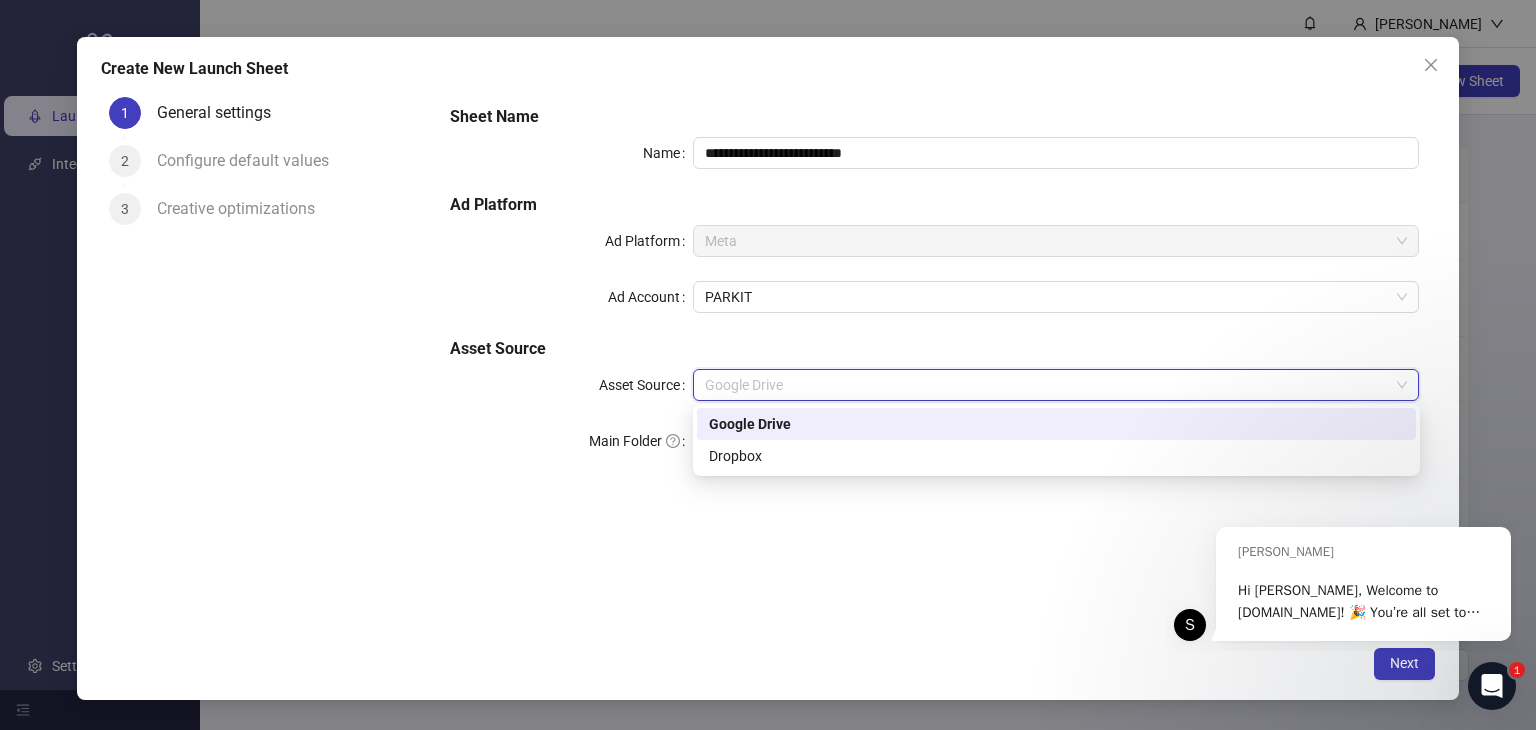 click on "Asset Source" at bounding box center [934, 349] 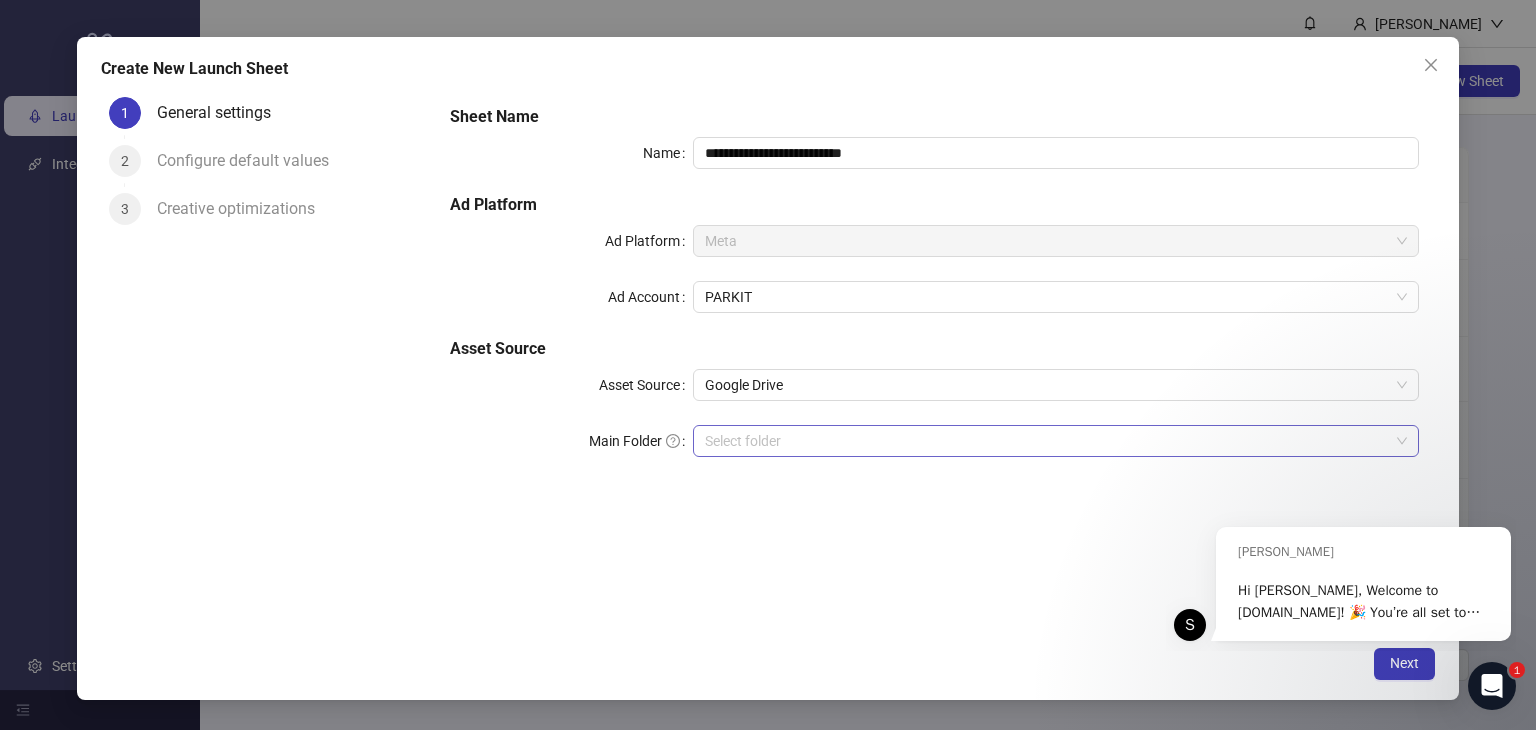 click on "Main Folder" at bounding box center (1047, 441) 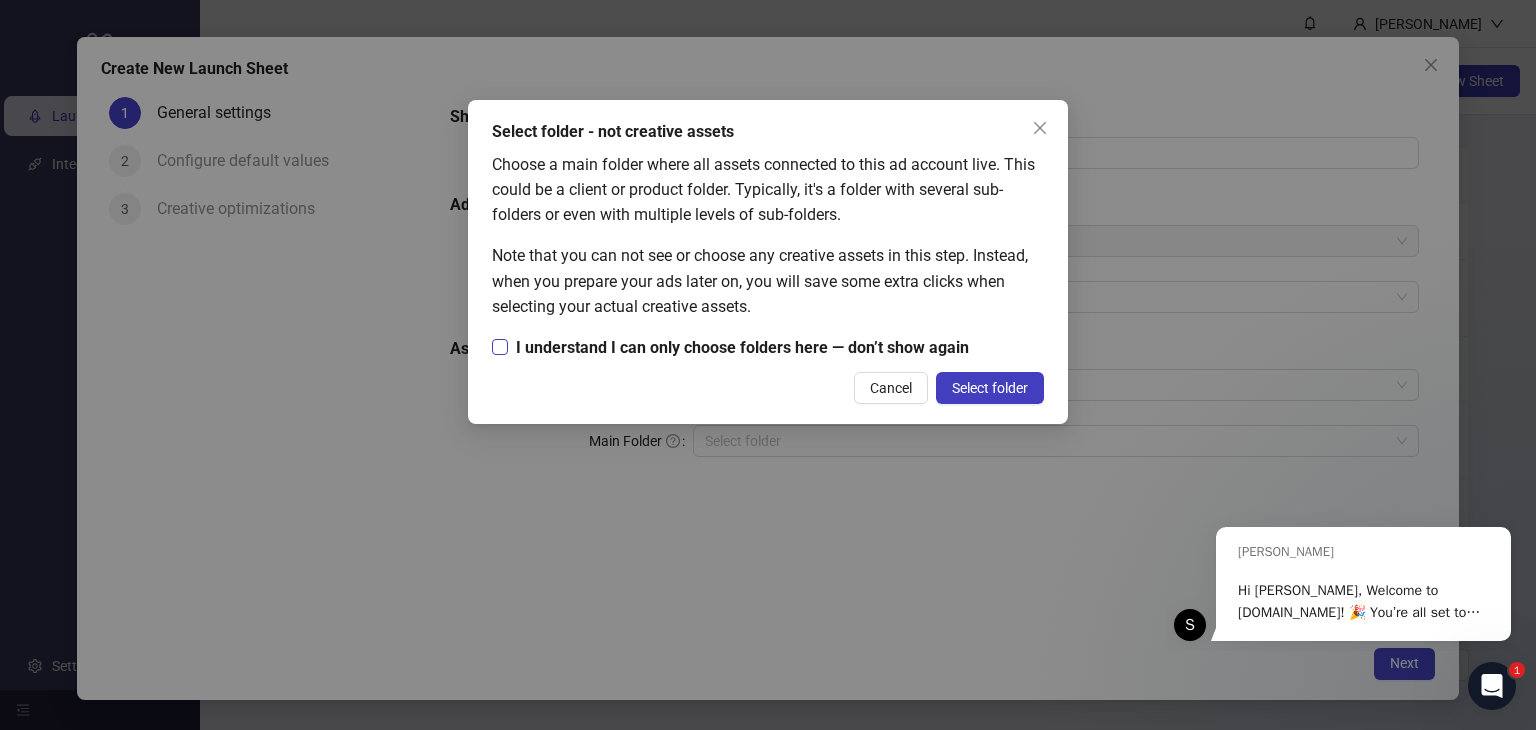 click on "I understand I can only choose folders here — don’t show again" at bounding box center (742, 347) 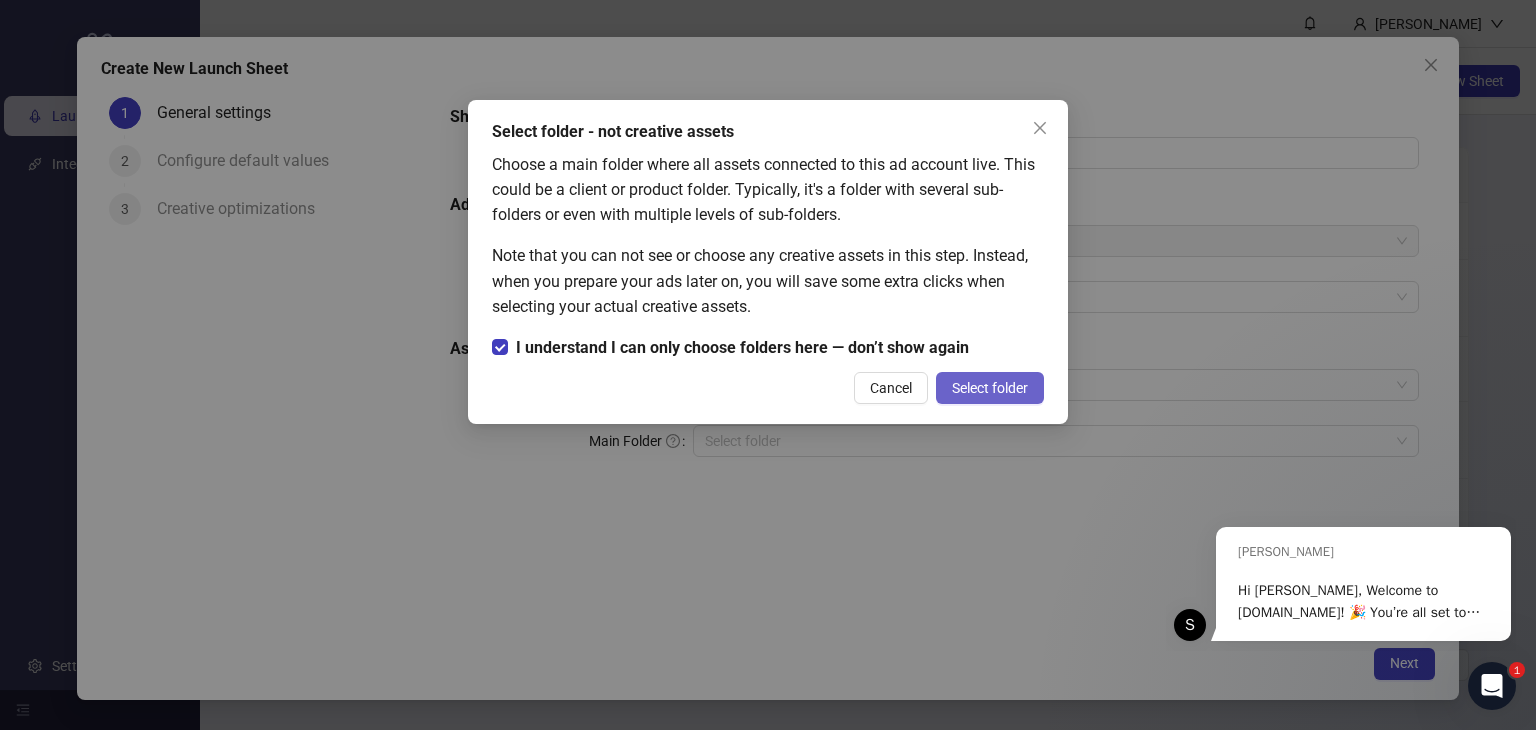 click on "Select folder" at bounding box center [990, 388] 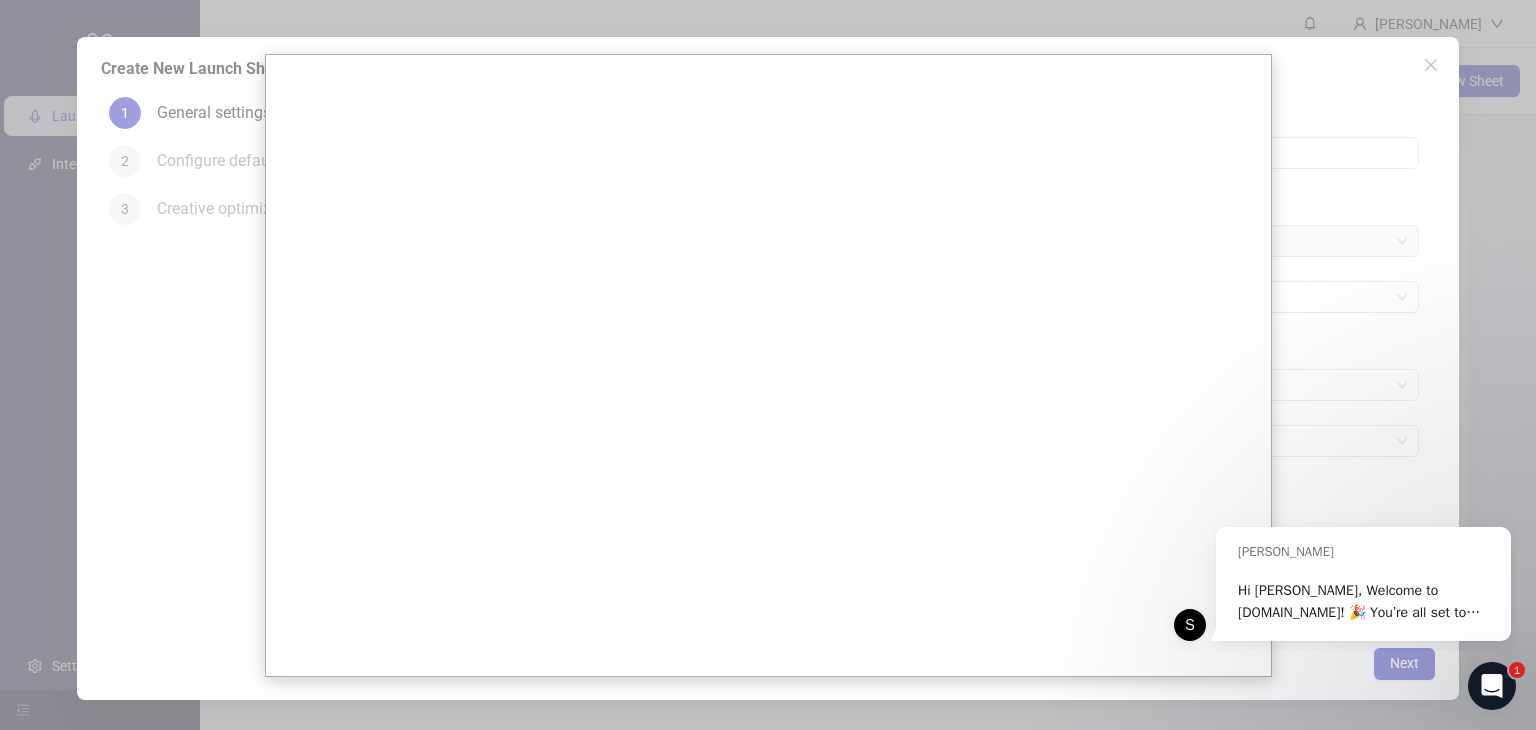 click at bounding box center (768, 365) 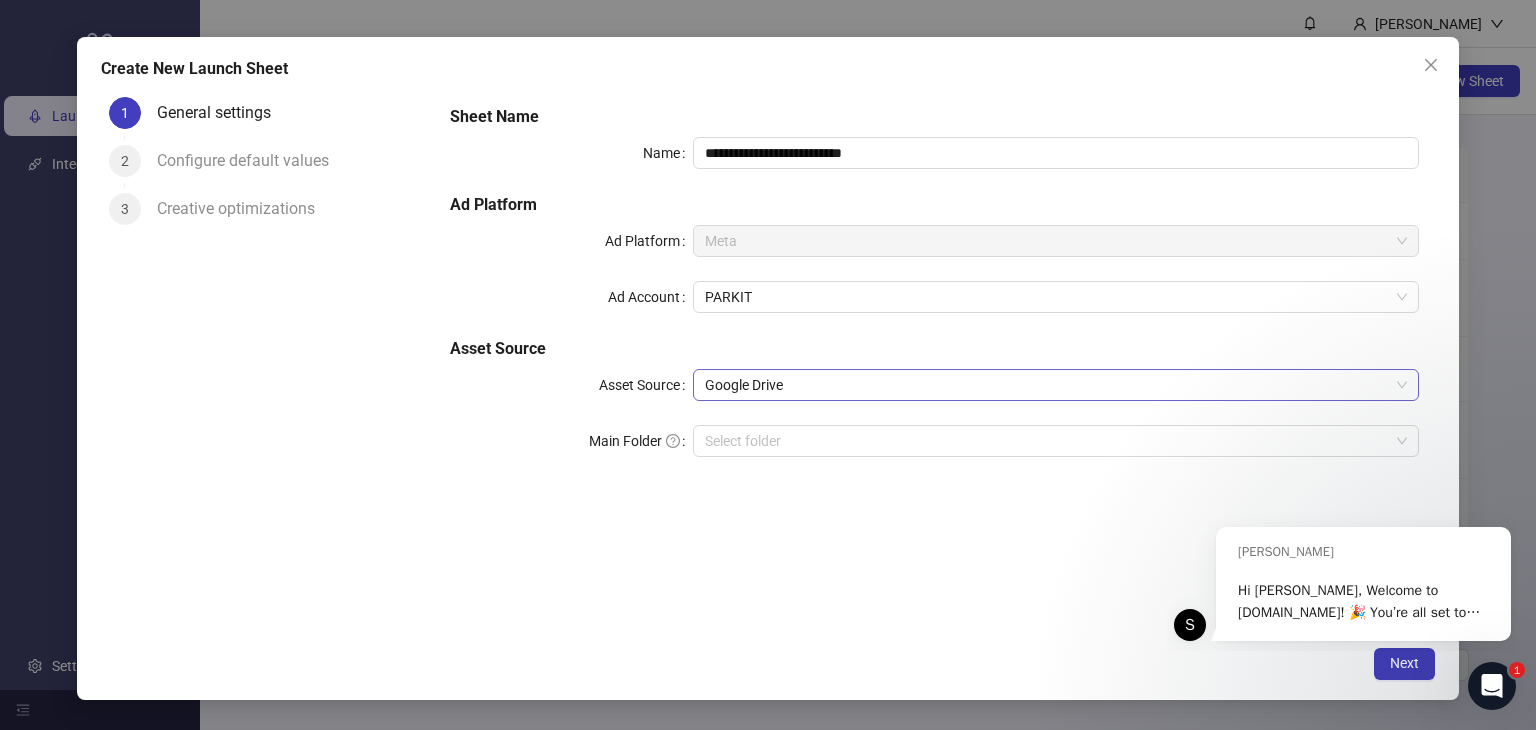 click on "Google Drive" at bounding box center (1056, 385) 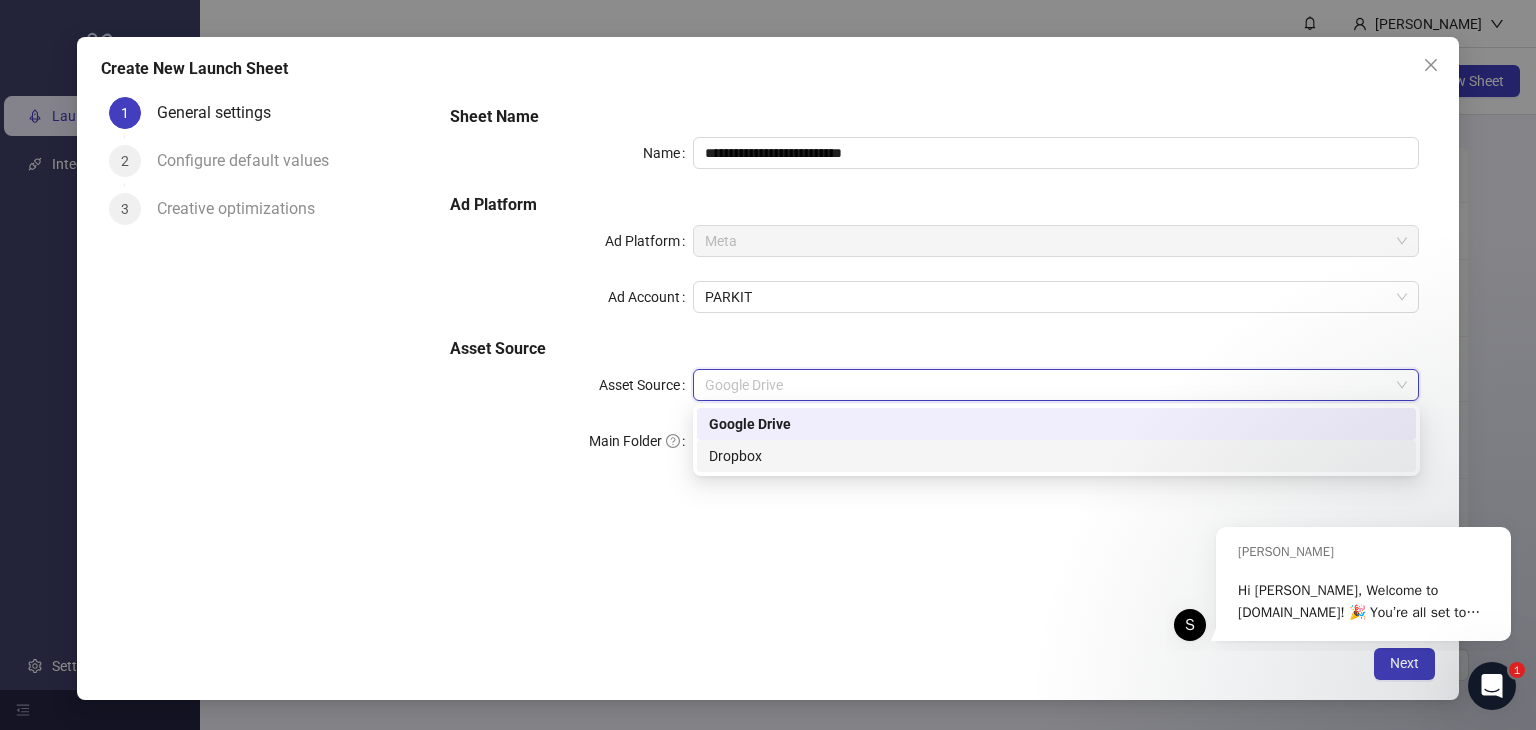 click on "Dropbox" at bounding box center [1056, 456] 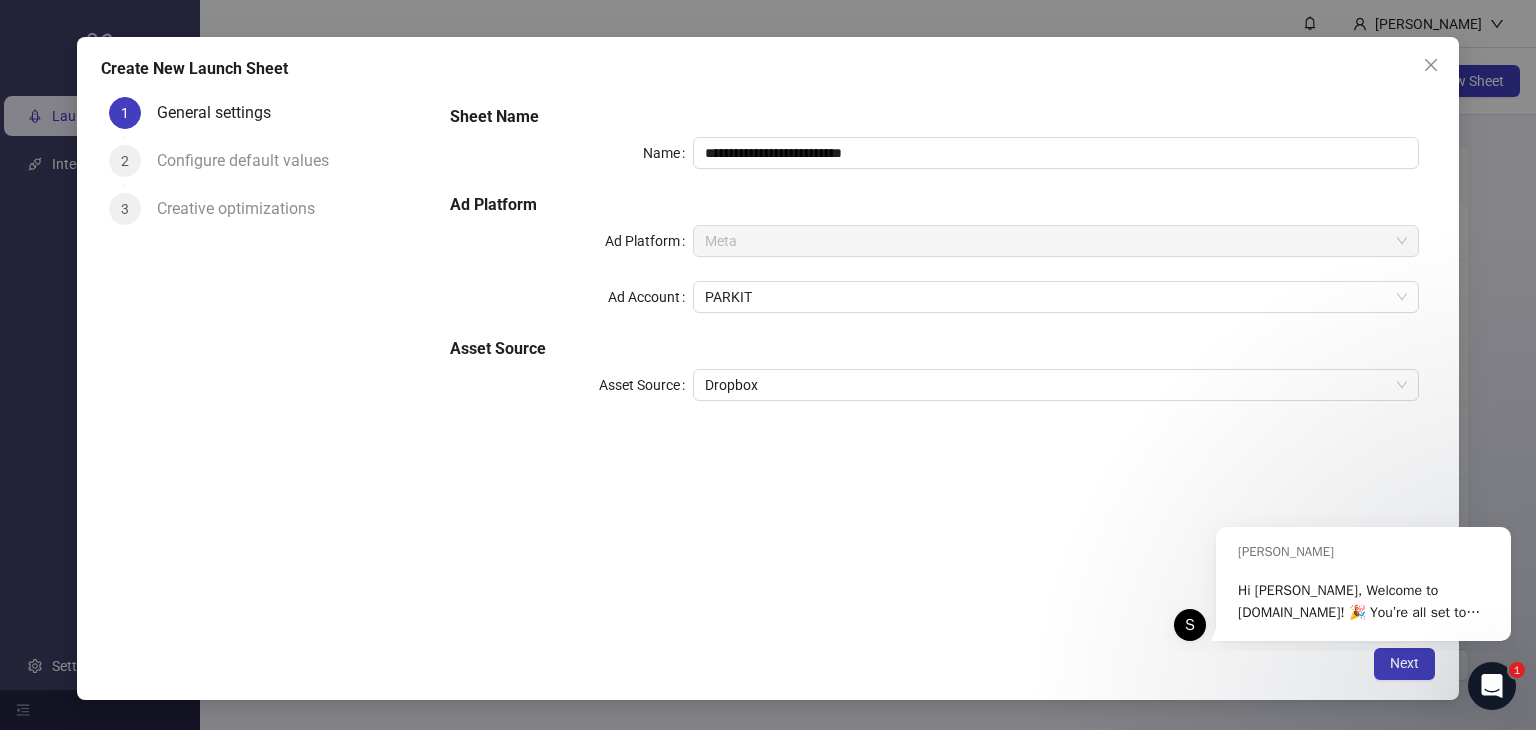 click on "**********" at bounding box center (934, 362) 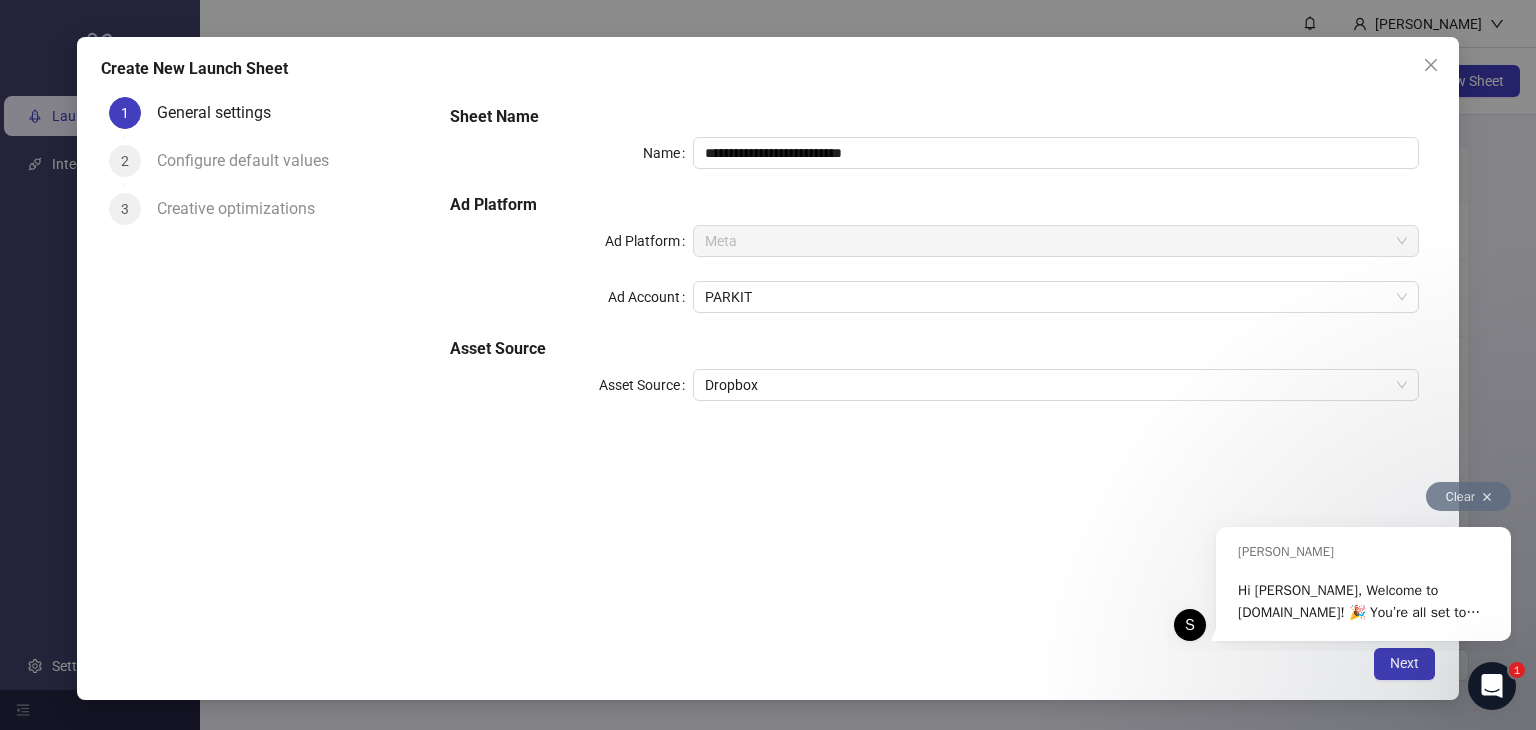 click on "Clear" at bounding box center (1341, 491) 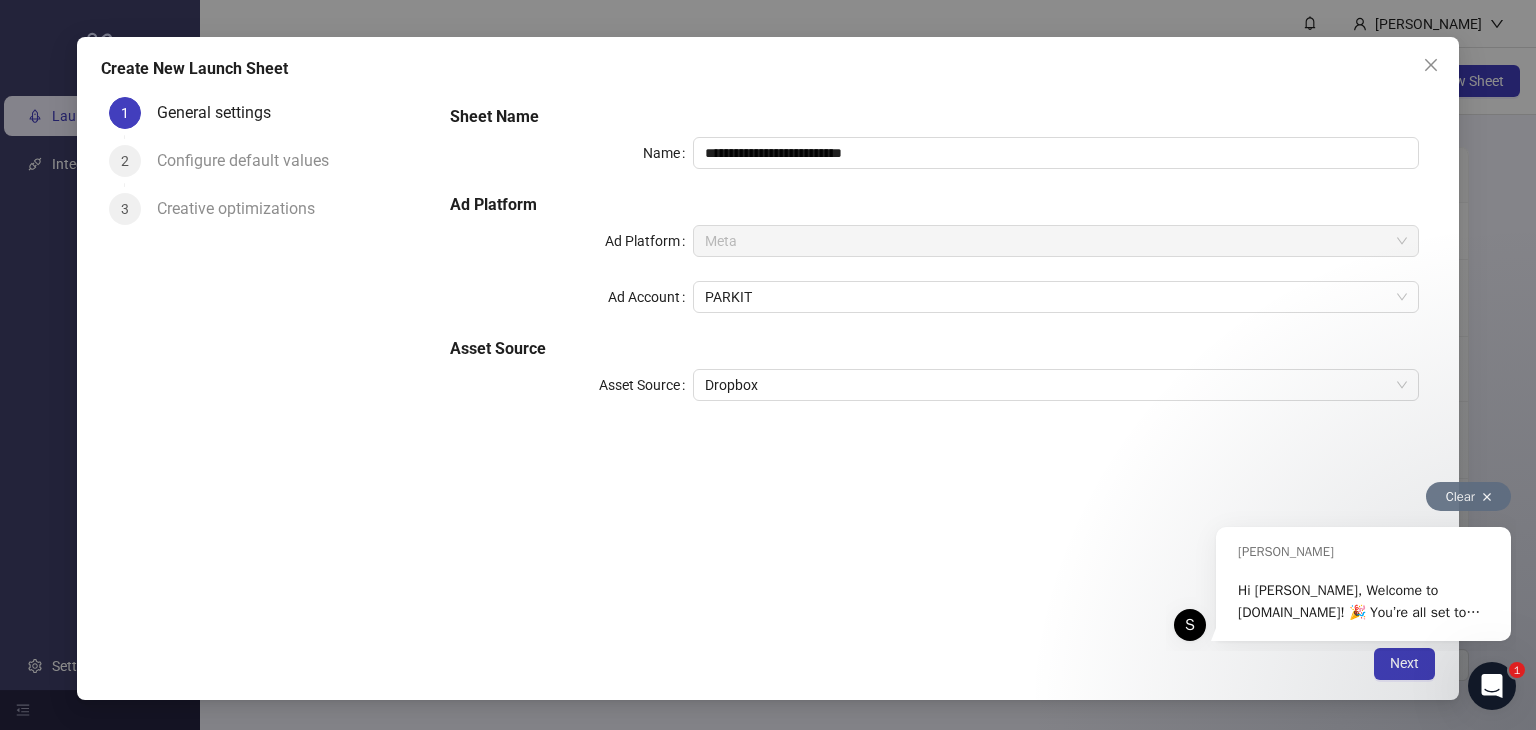 click on "Clear" at bounding box center (1468, 496) 